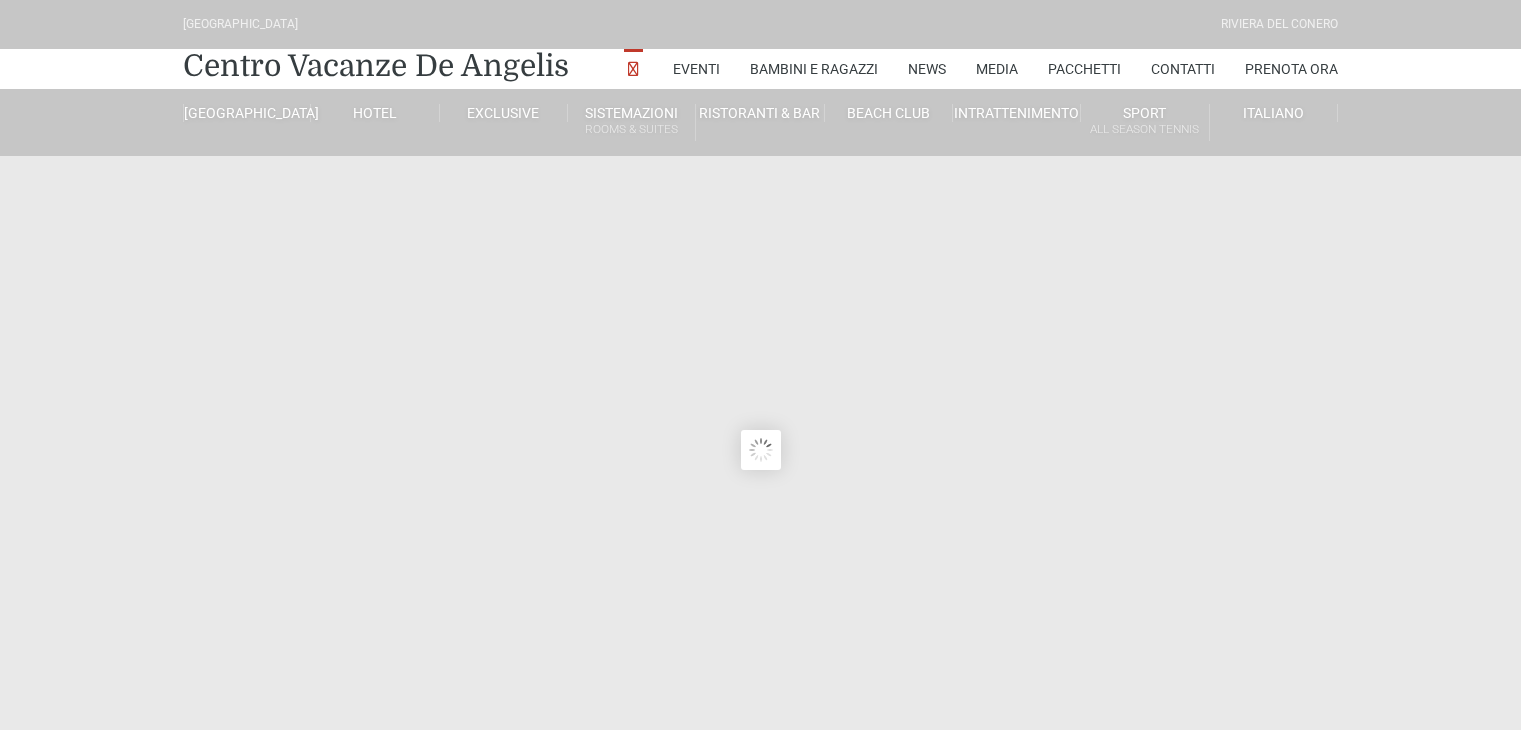 scroll, scrollTop: 0, scrollLeft: 0, axis: both 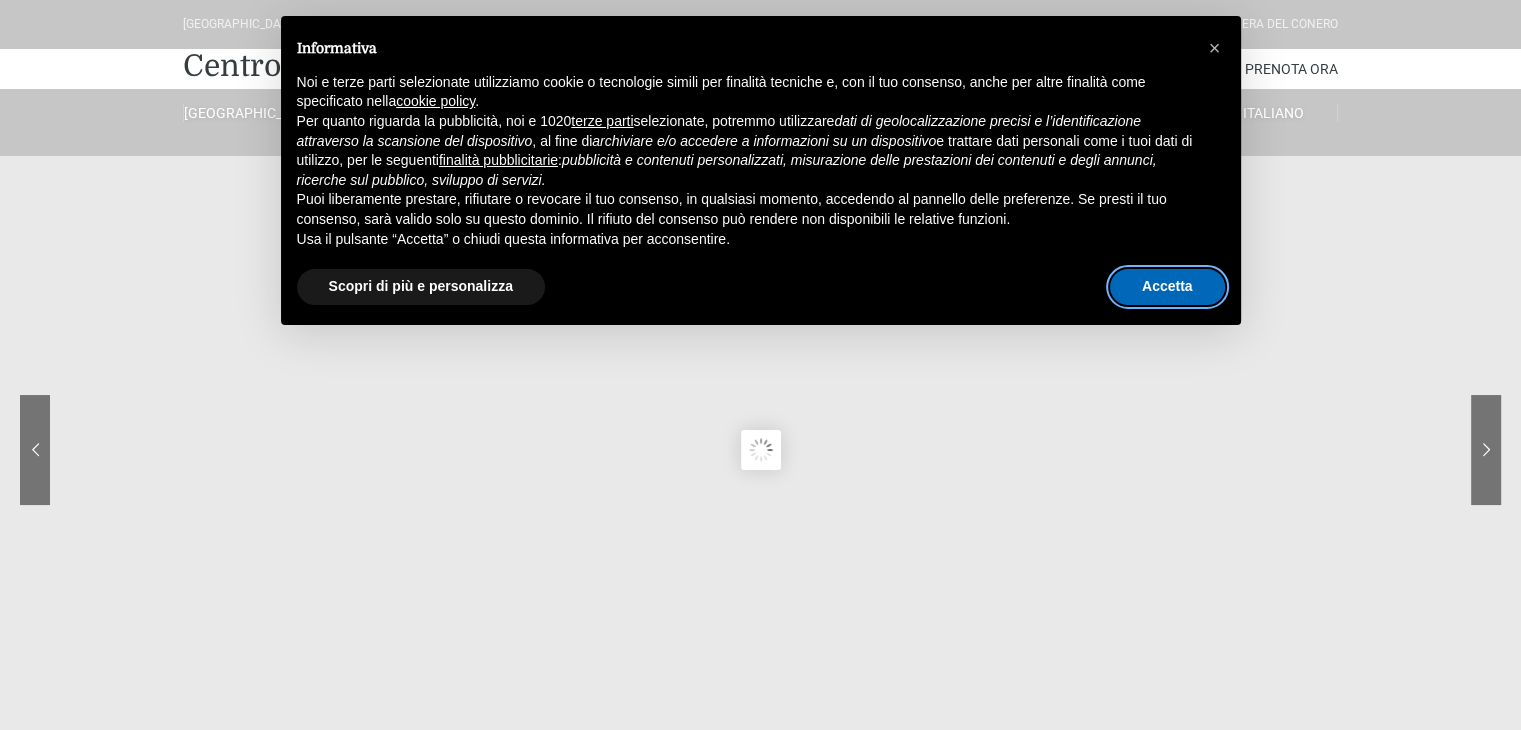 click on "Accetta" at bounding box center (1167, 287) 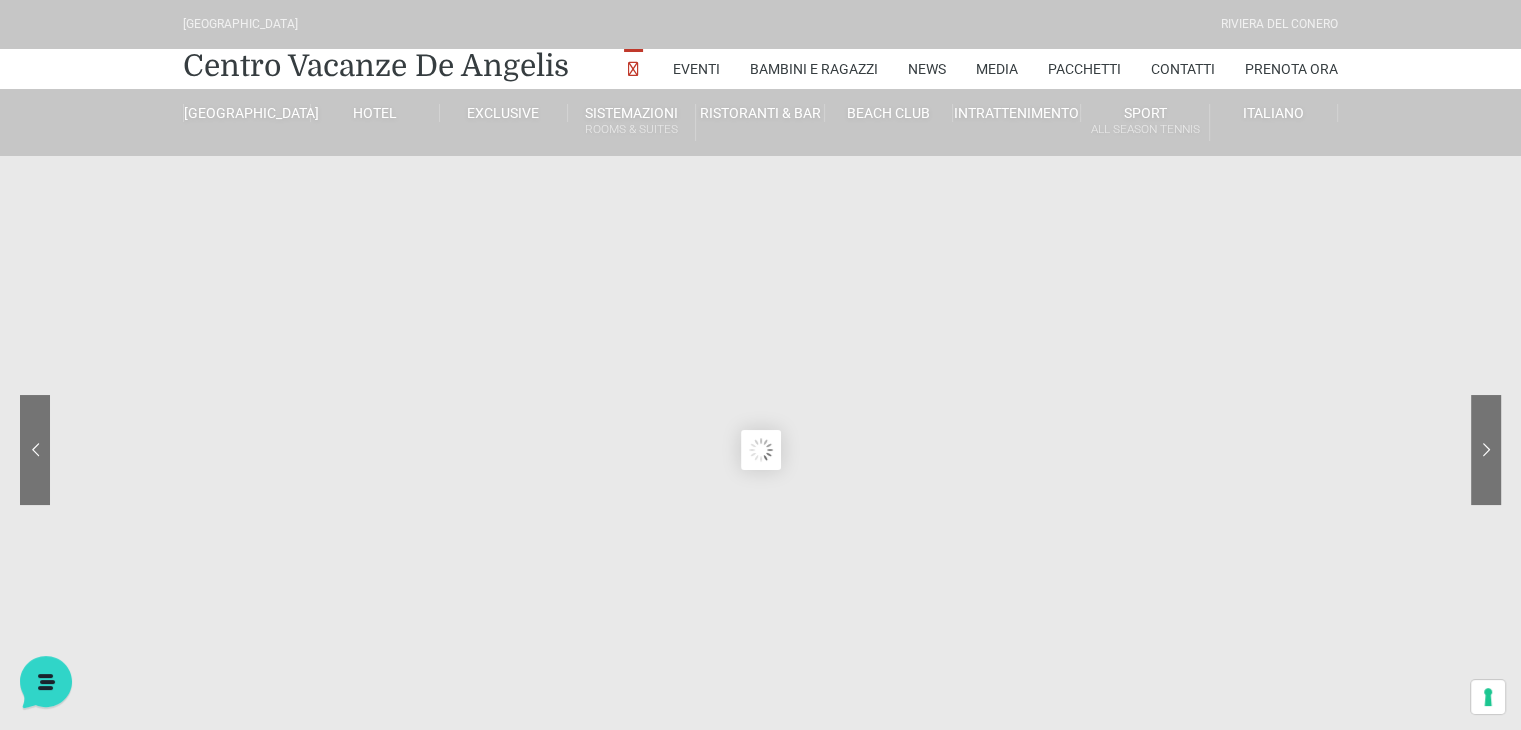scroll, scrollTop: 0, scrollLeft: 0, axis: both 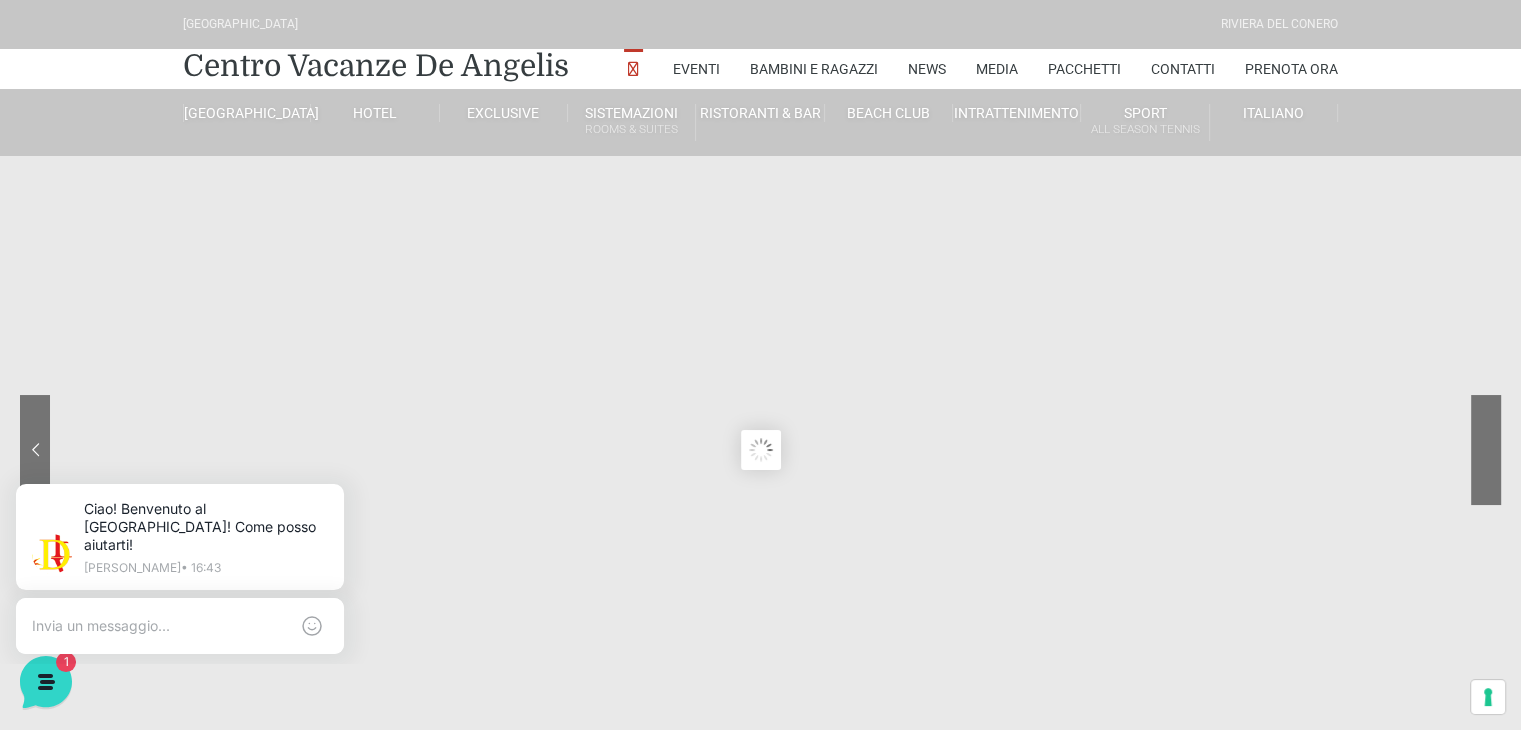 click 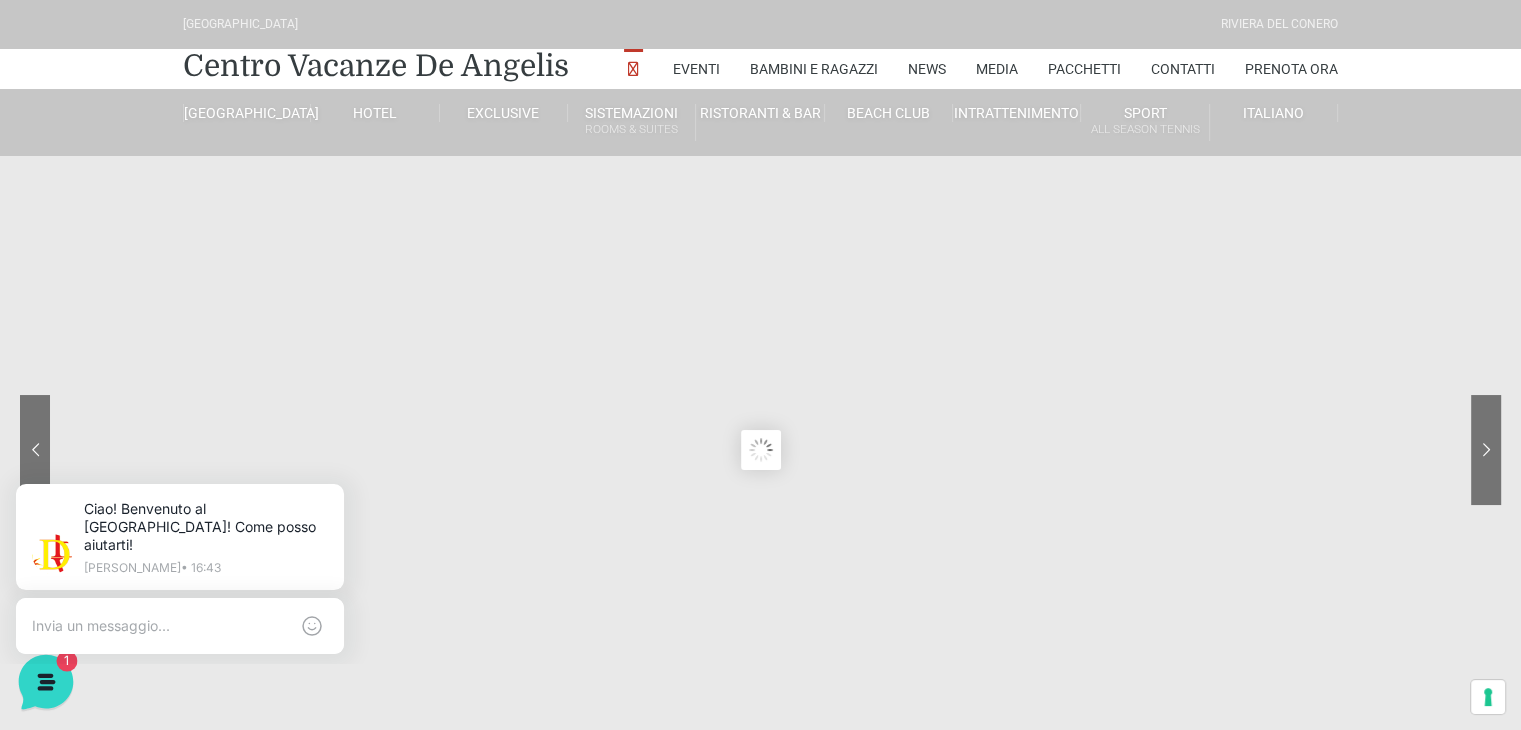 click 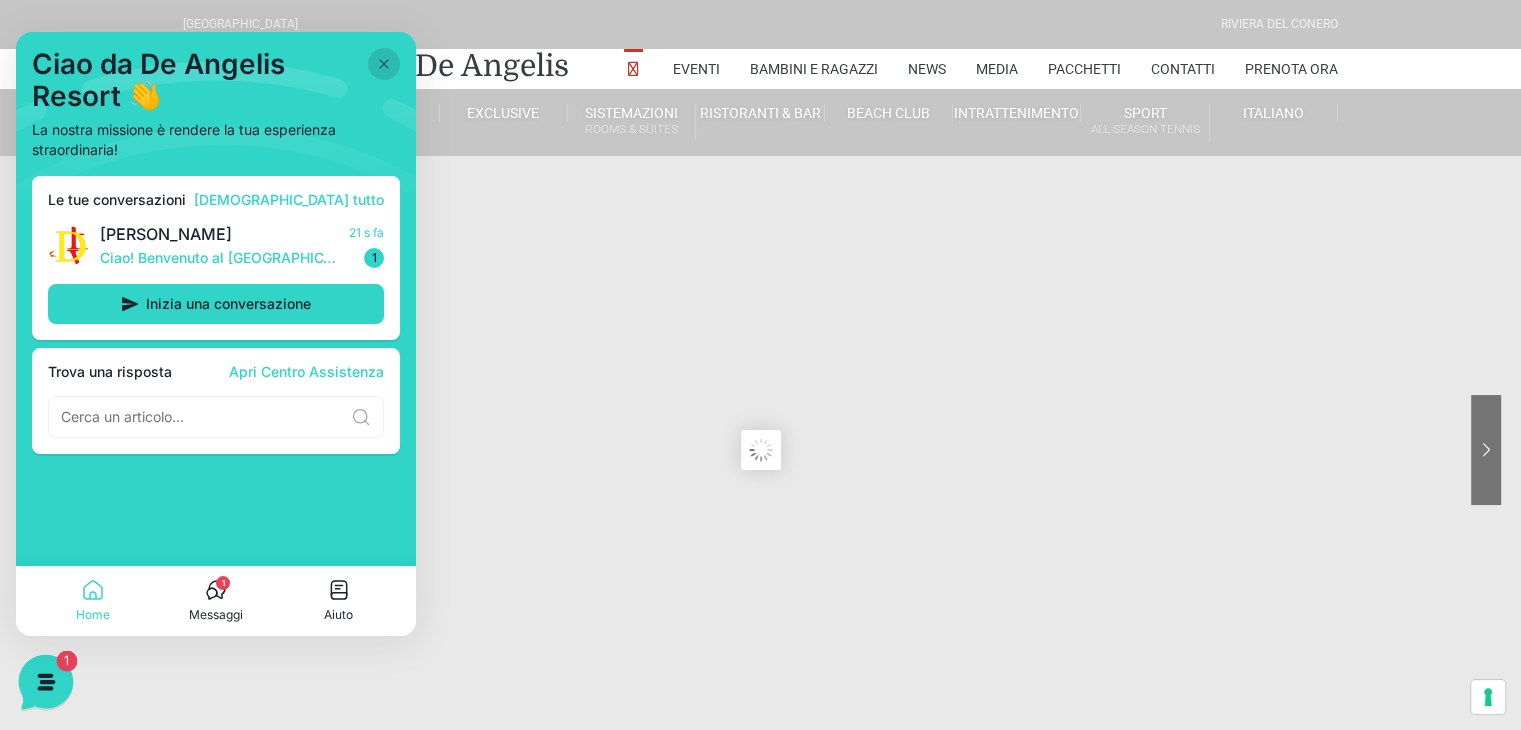 click 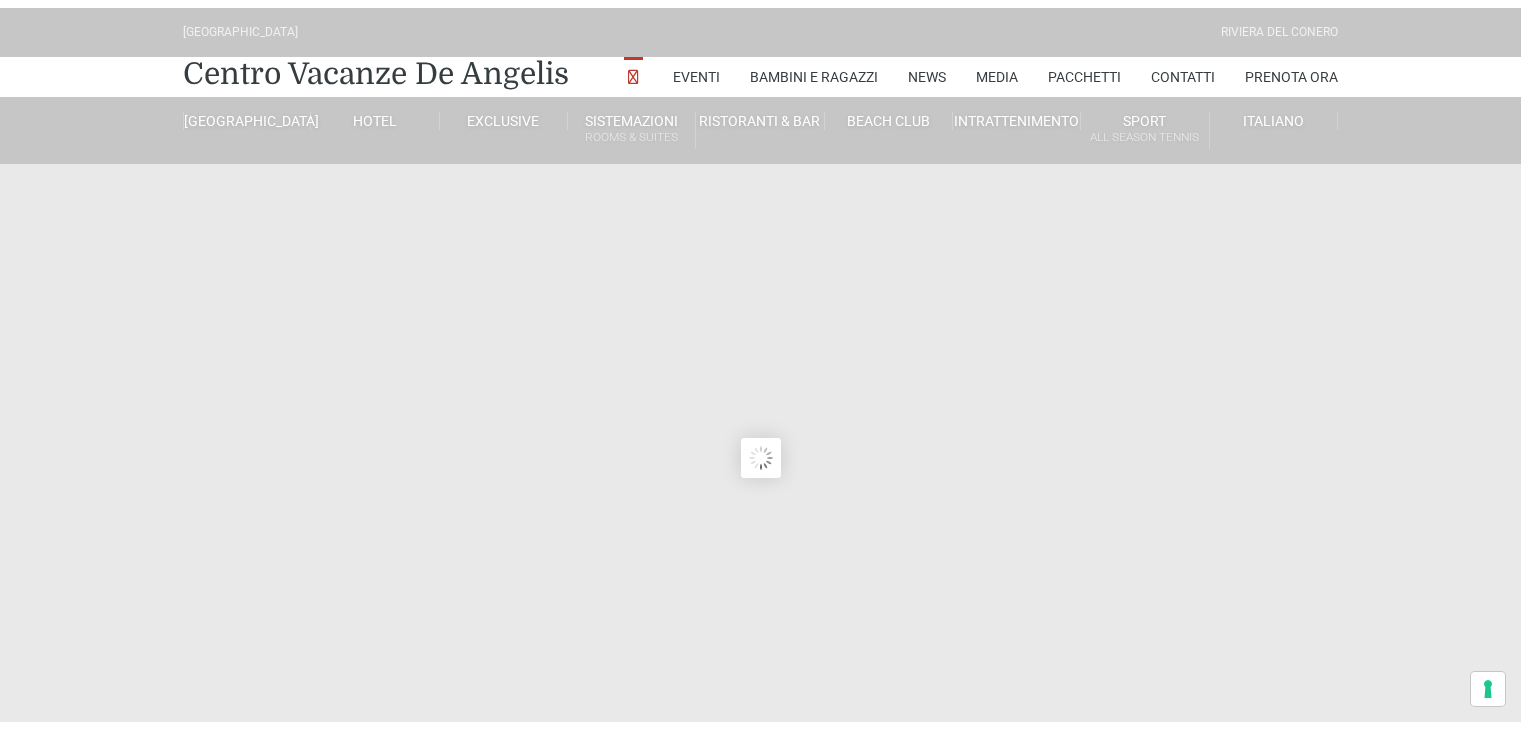 scroll, scrollTop: 0, scrollLeft: 0, axis: both 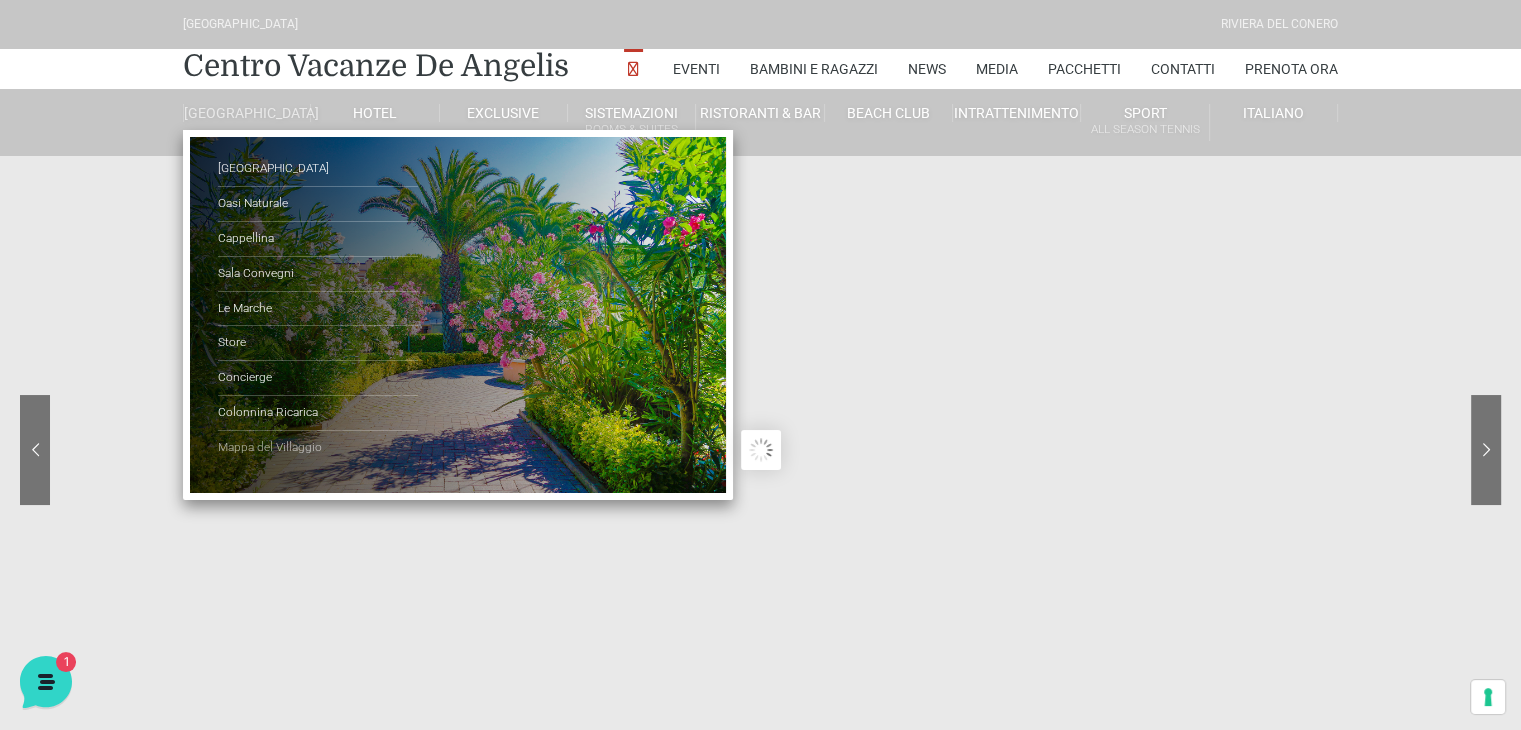 click on "Mappa del Villaggio" at bounding box center (318, 448) 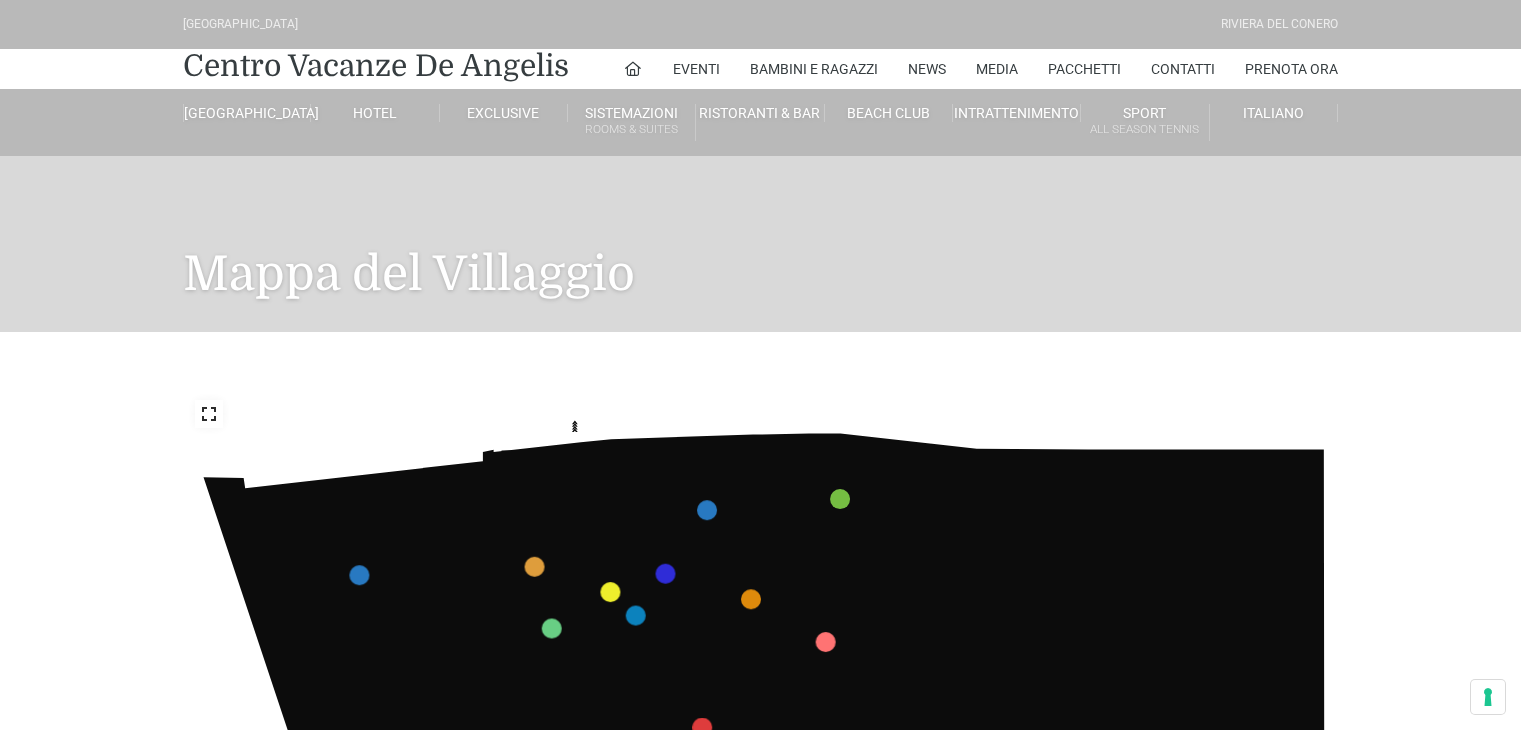scroll, scrollTop: 0, scrollLeft: 0, axis: both 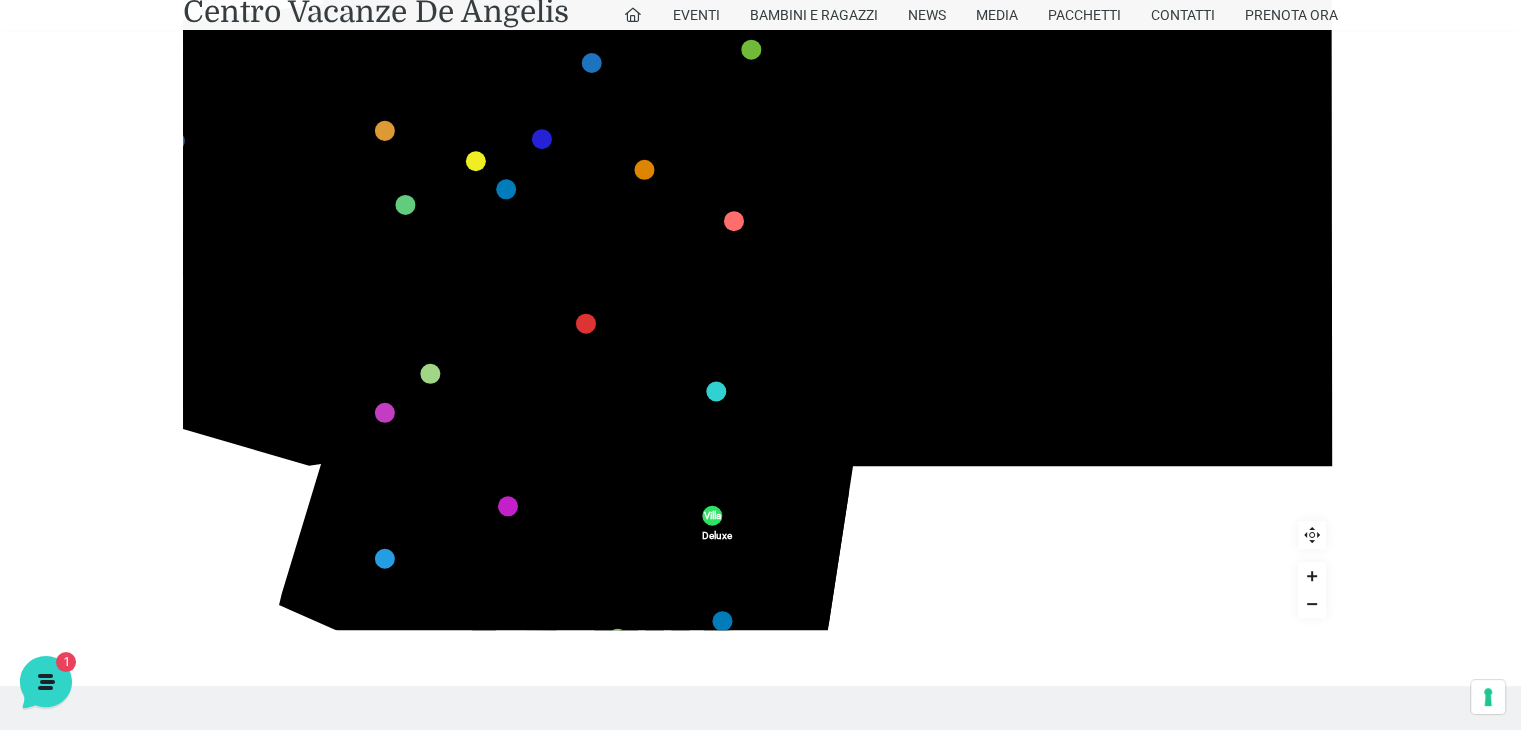 click 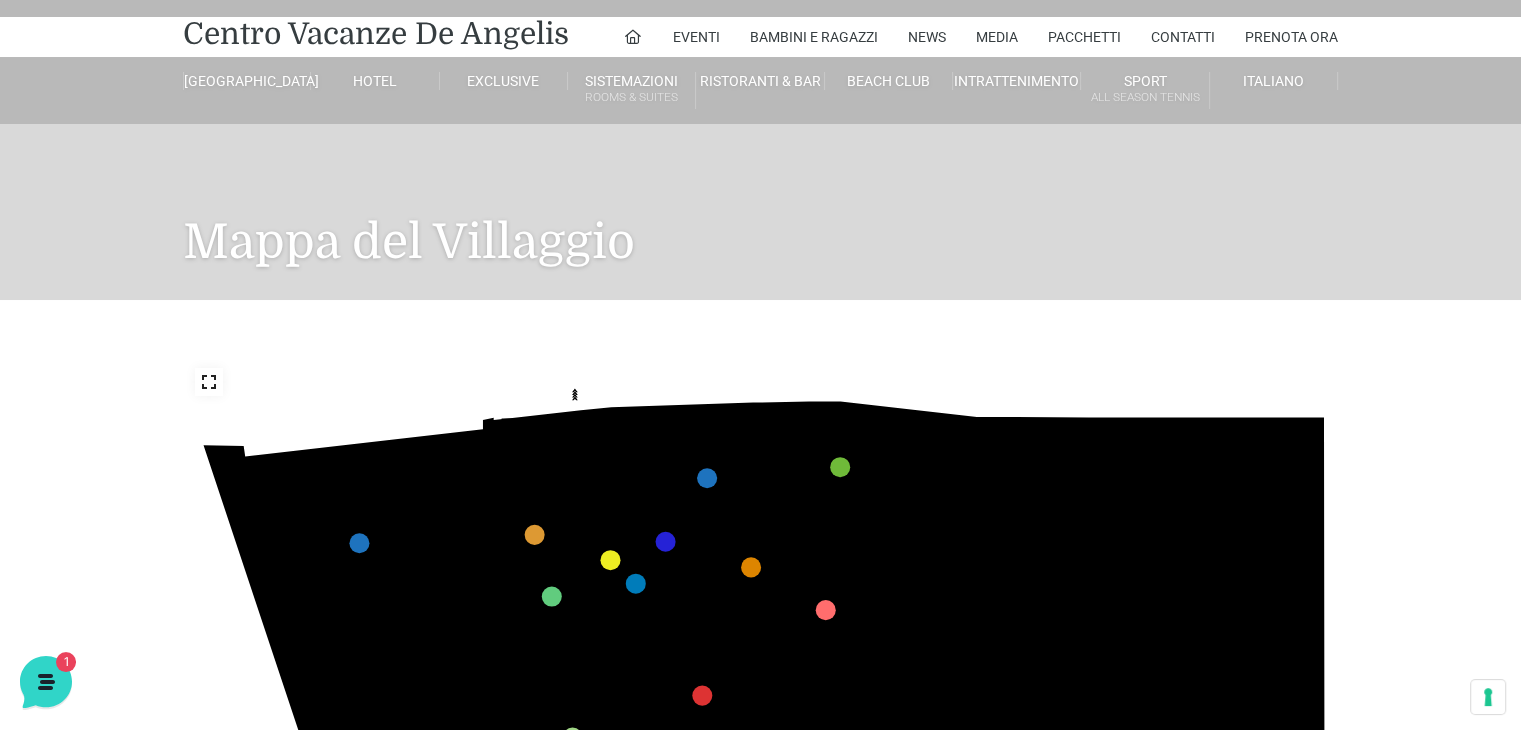 scroll, scrollTop: 0, scrollLeft: 0, axis: both 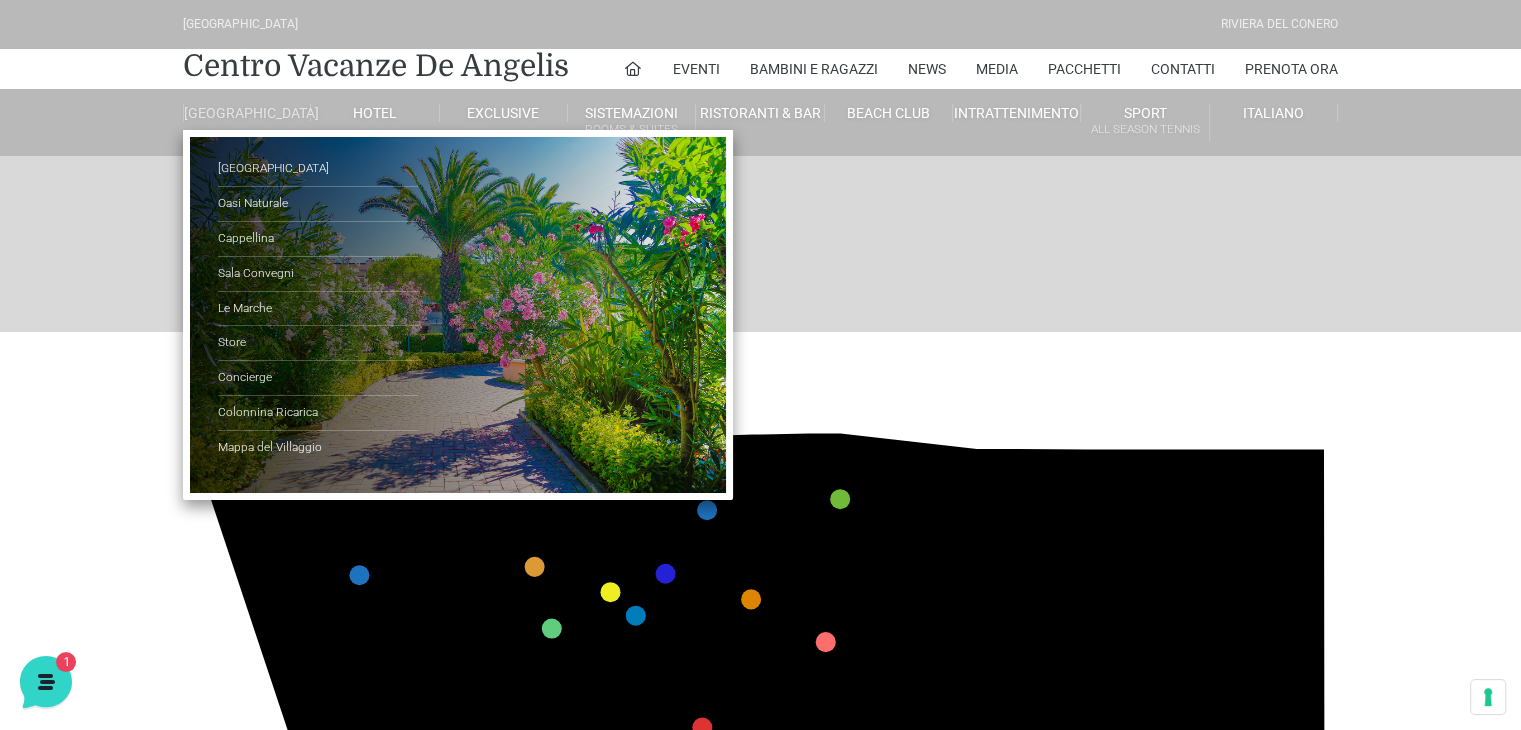 click on "De Angelis Resort
Parco Piscine
Oasi Naturale
Cappellina
Sala Convegni
Le Marche
Store
Concierge
Colonnina Ricarica
Mappa del Villaggio" at bounding box center (247, 113) 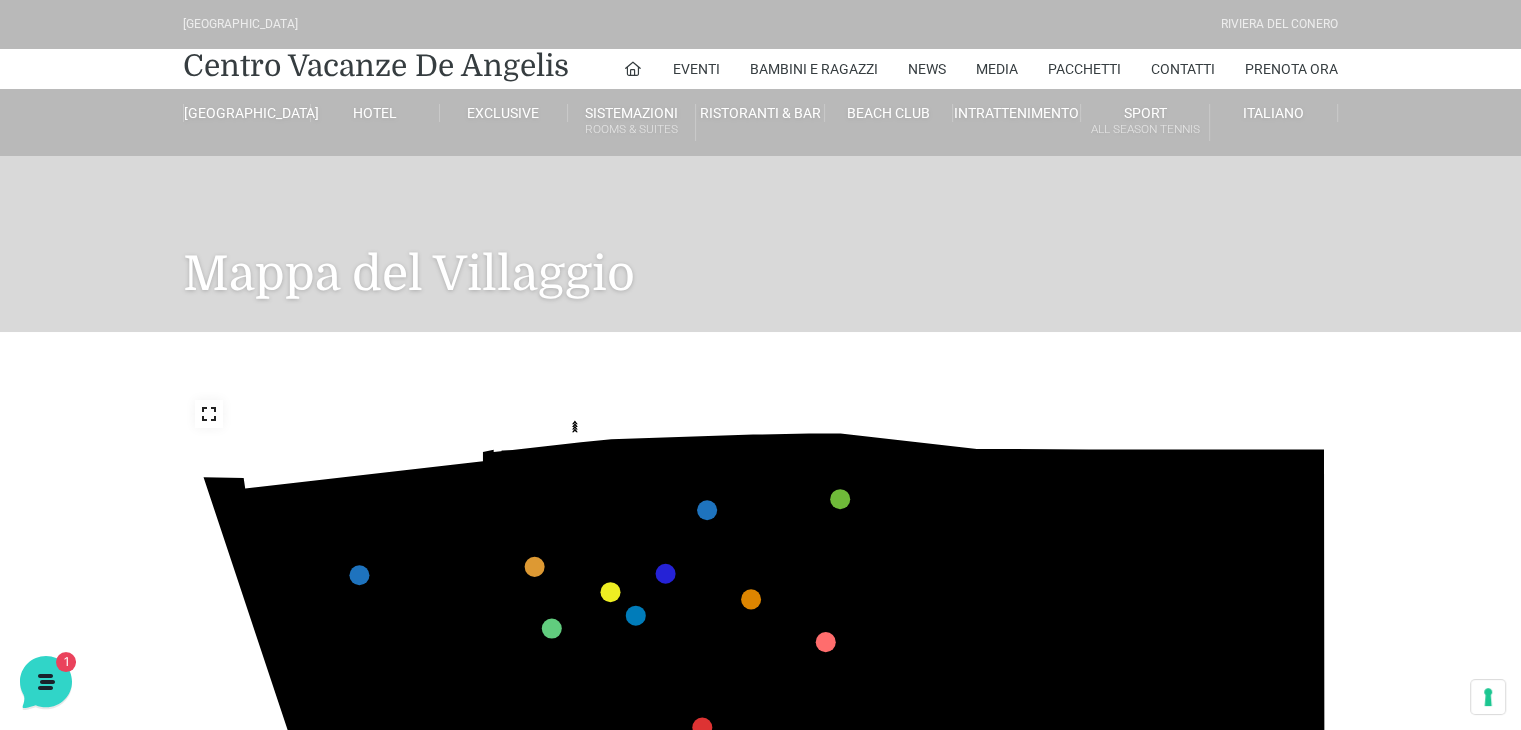 scroll, scrollTop: 0, scrollLeft: 0, axis: both 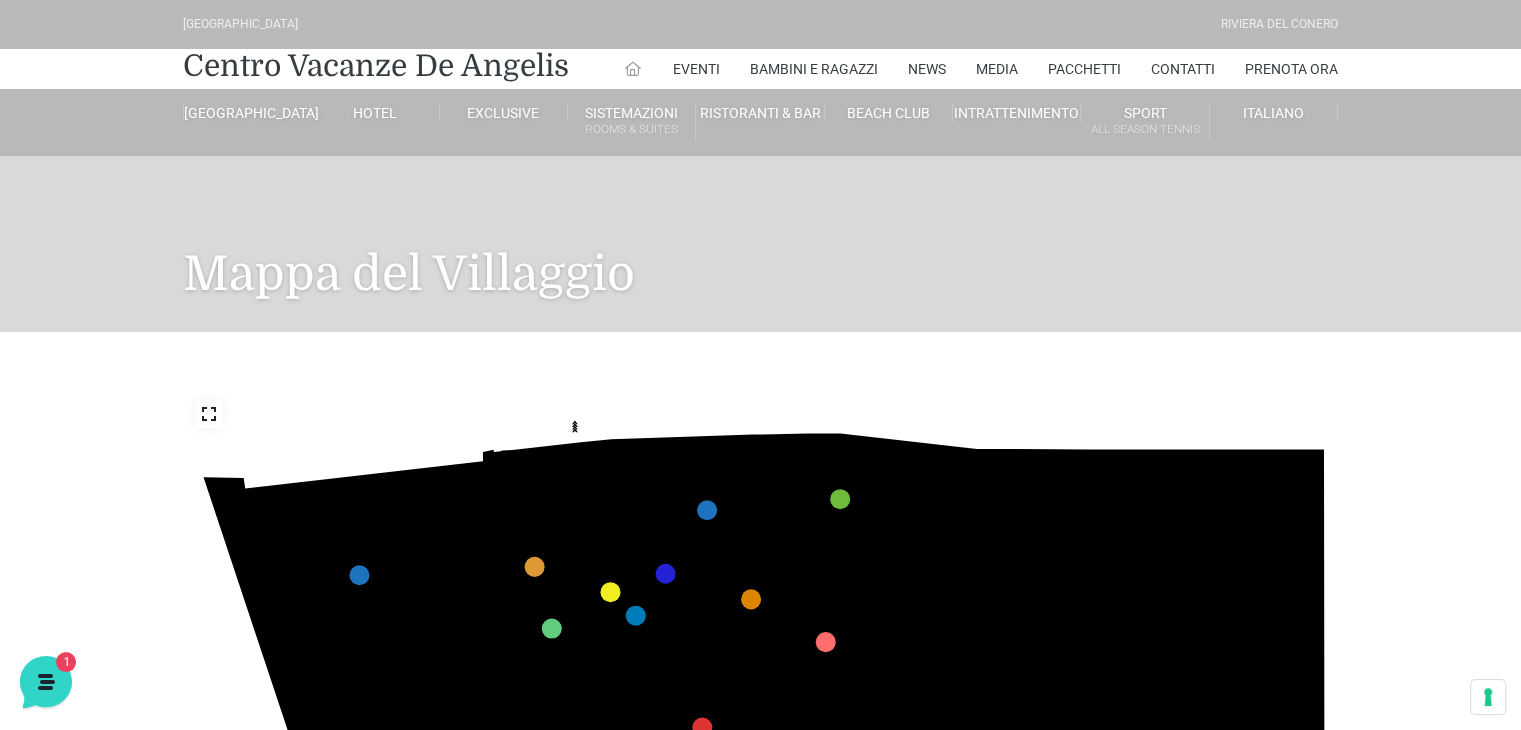 click at bounding box center [633, 69] 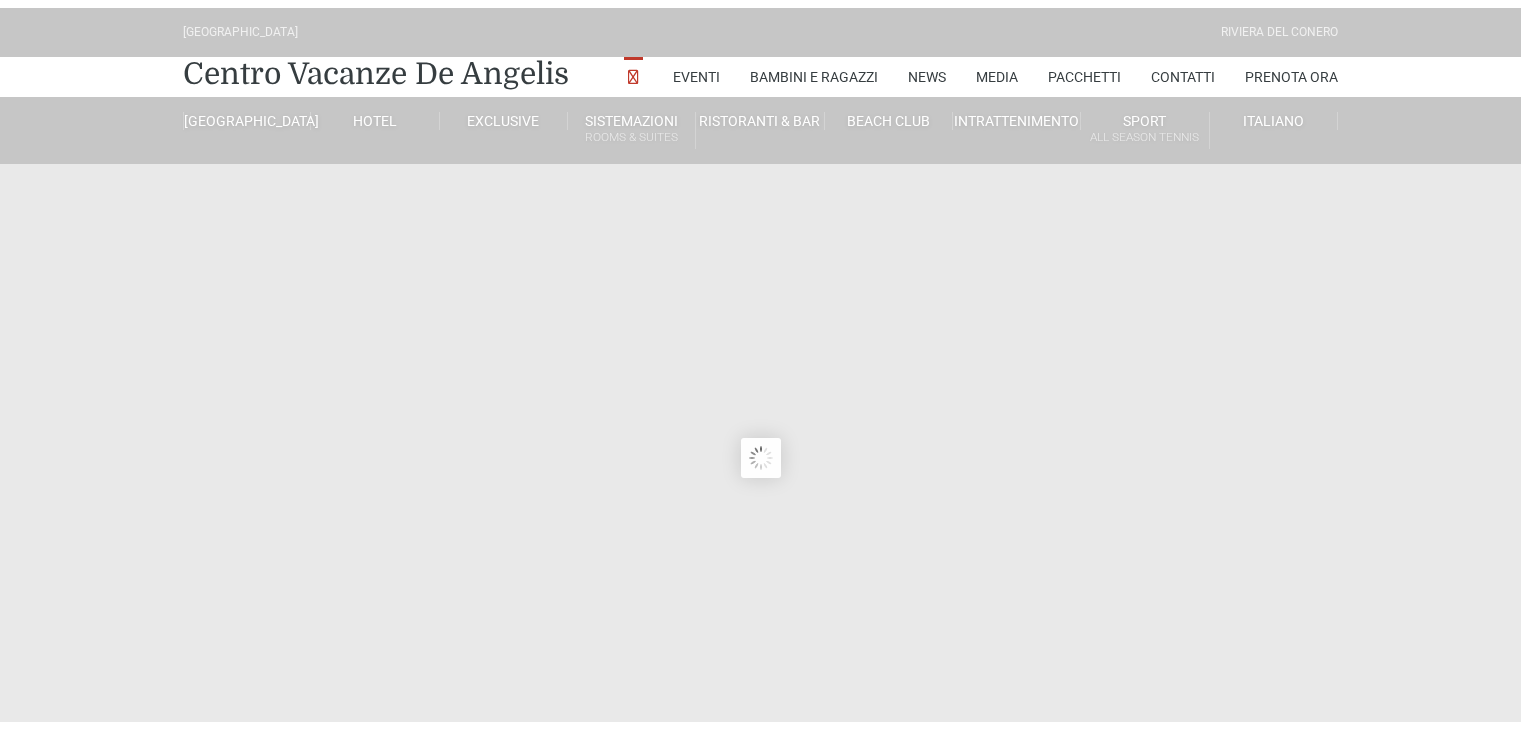 scroll, scrollTop: 0, scrollLeft: 0, axis: both 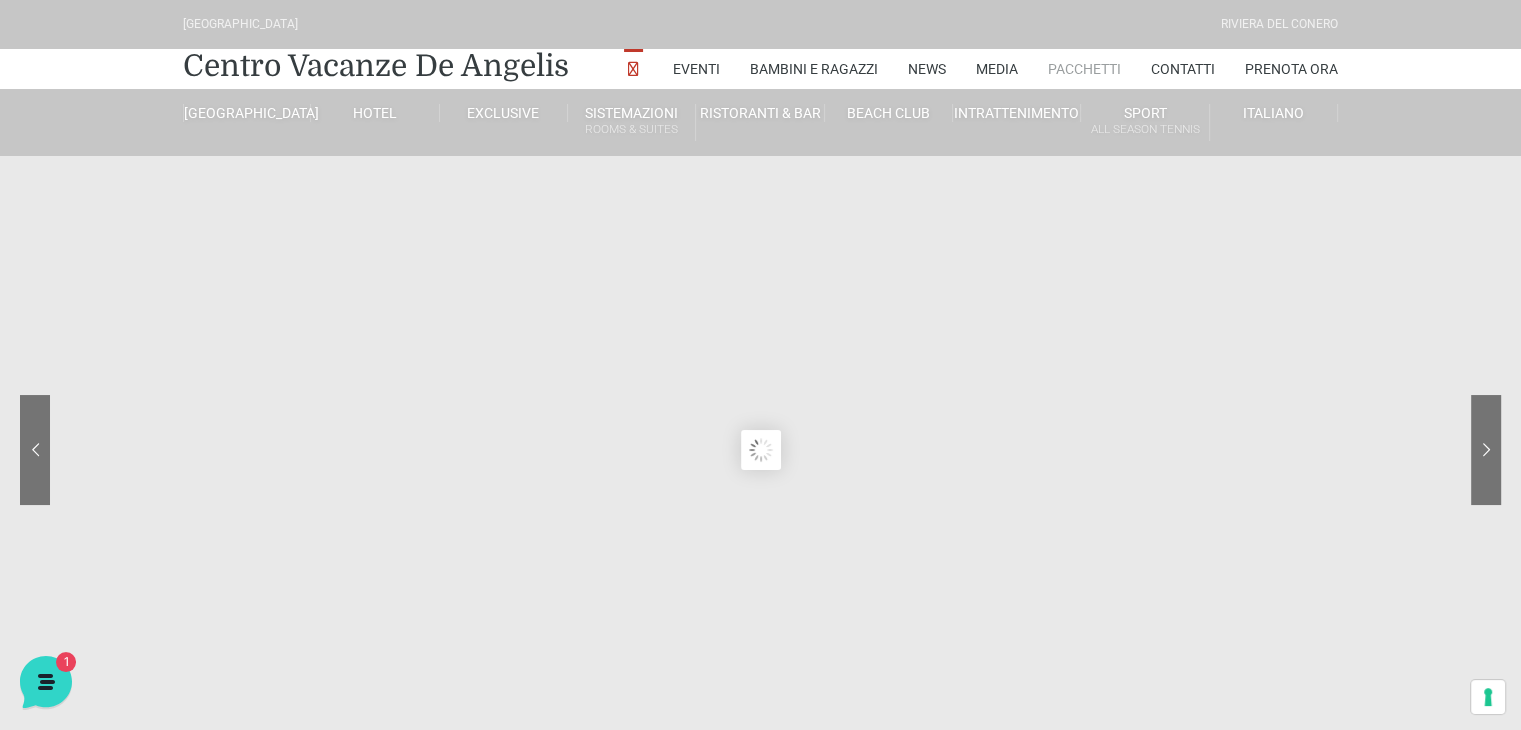 click on "Pacchetti" at bounding box center [1084, 69] 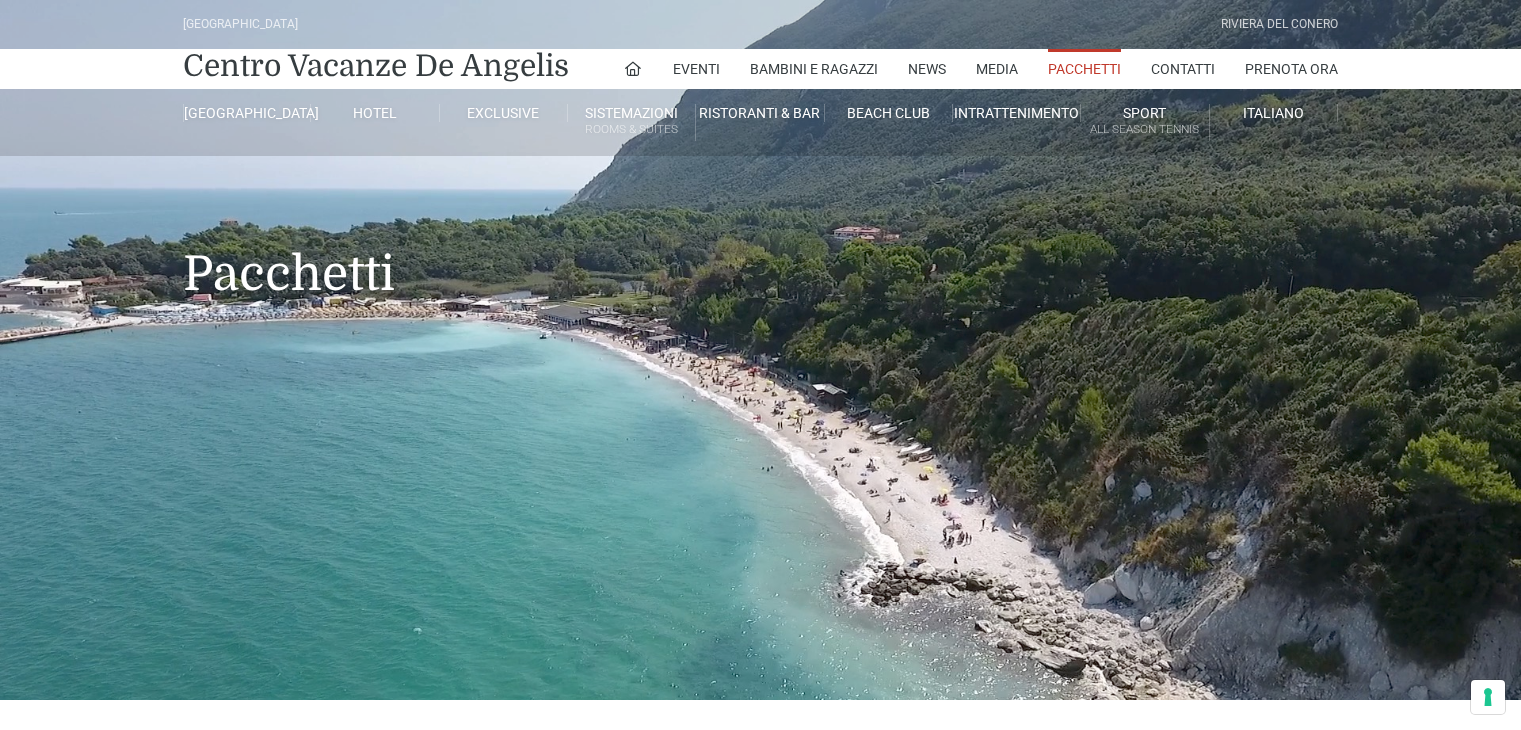 scroll, scrollTop: 0, scrollLeft: 0, axis: both 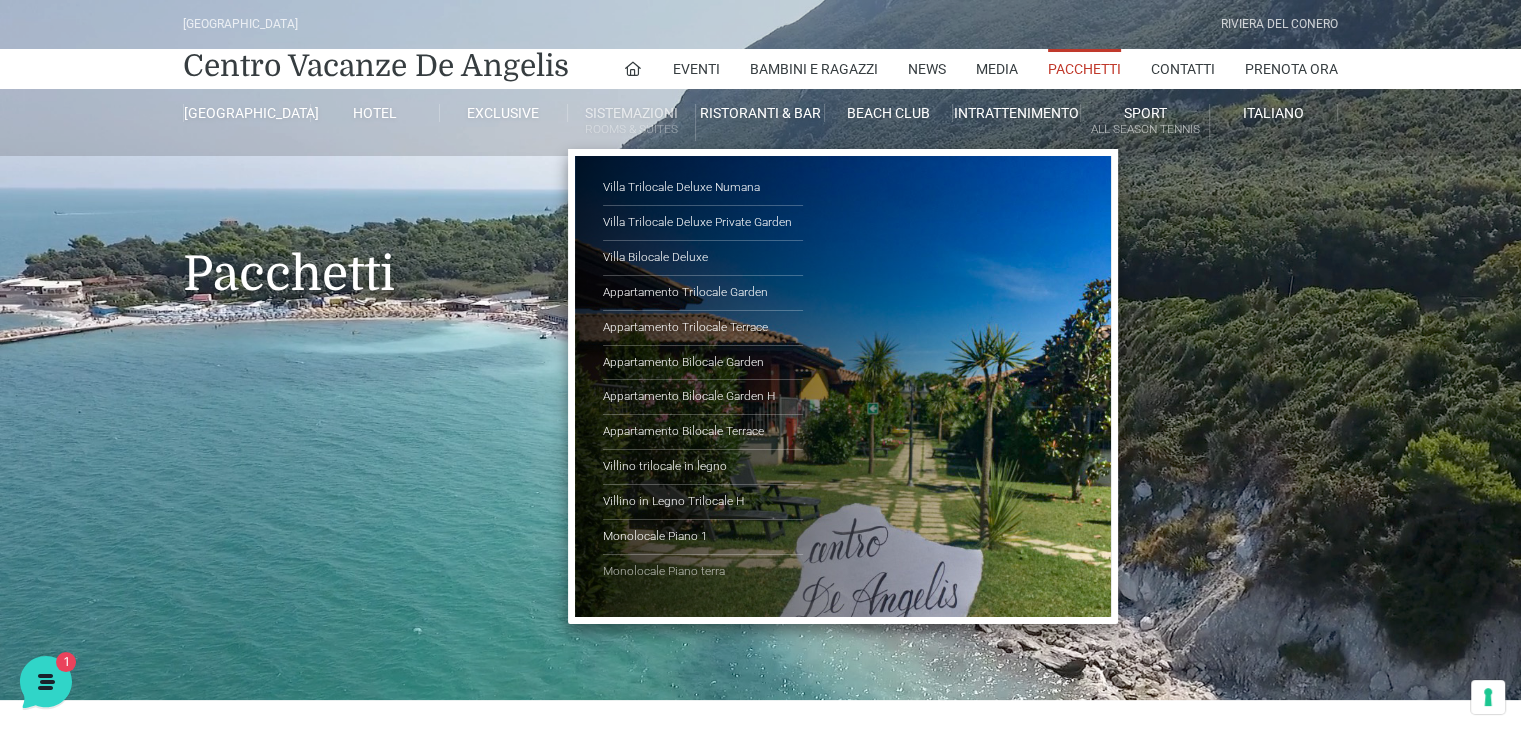 click on "Monolocale Piano terra" at bounding box center (703, 572) 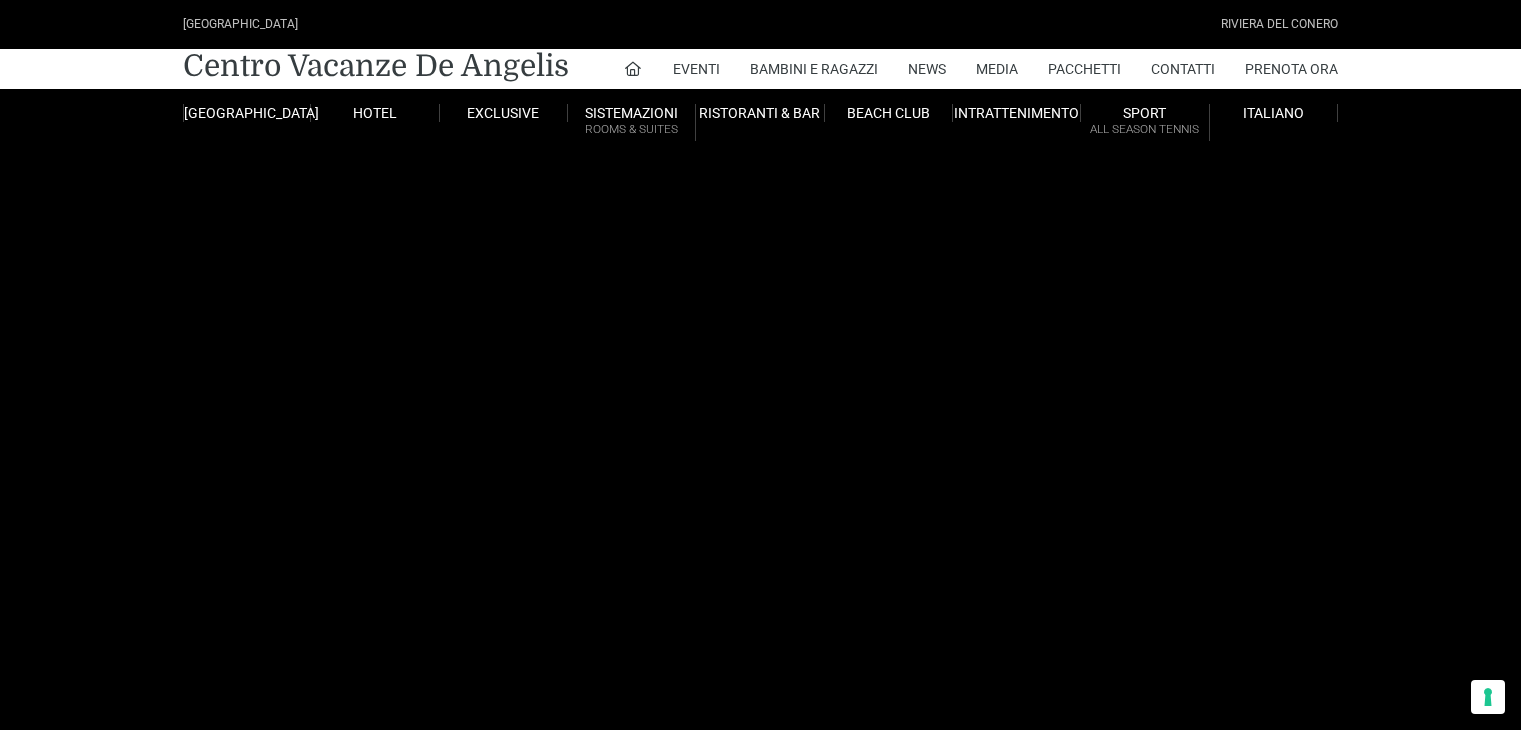 scroll, scrollTop: 0, scrollLeft: 0, axis: both 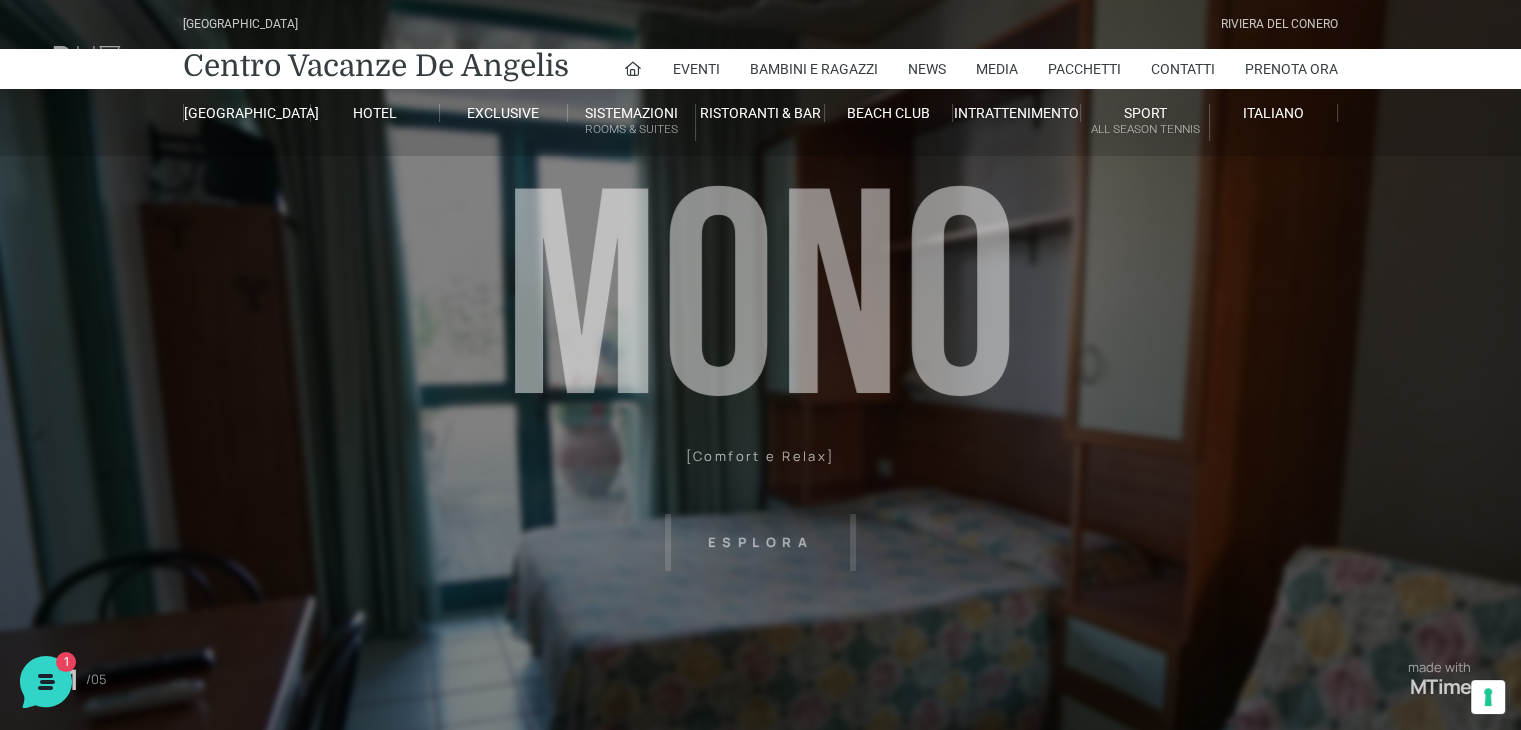 click on "[GEOGRAPHIC_DATA]
[GEOGRAPHIC_DATA]
Centro Vacanze [GEOGRAPHIC_DATA]
Eventi
Miss Italia
Cerimonie
Team building
Bambini e Ragazzi
Holly Beach Club
Holly Teeny Club
[PERSON_NAME] Club
Piscine
Iscrizioni Holly Club
News
Media
Pacchetti
Contatti
Prenota Ora
[GEOGRAPHIC_DATA]
Parco Piscine
Oasi Naturale
Cappellina
Sala Convegni
[GEOGRAPHIC_DATA]
Store
Concierge
Colonnina Ricarica
Mappa del Villaggio
Hotel
Suite Prestige
Camera Prestige
Camera Suite H
Sala Meeting
Exclusive
[GEOGRAPHIC_DATA]
Dimora Padronale
Villa 601 Alpine
Villa Classic
Bilocale Garden Gold
Sistemazioni Rooms & Suites
[GEOGRAPHIC_DATA] Deluxe Numana
Villa Trilocale Deluxe Private Garden
Villa Bilocale Deluxe
Appartamento Trilocale Garden" at bounding box center [760, 450] 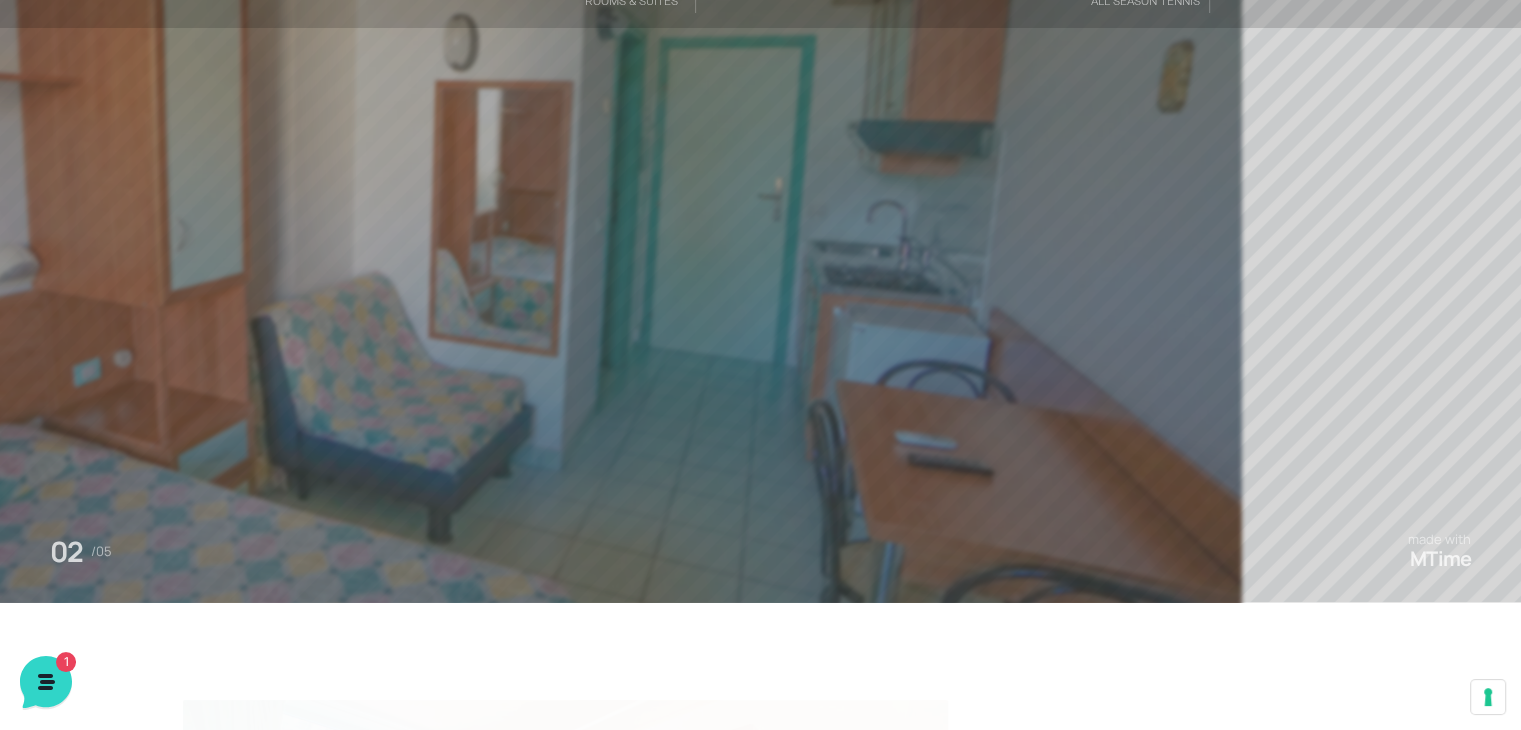 scroll, scrollTop: 133, scrollLeft: 0, axis: vertical 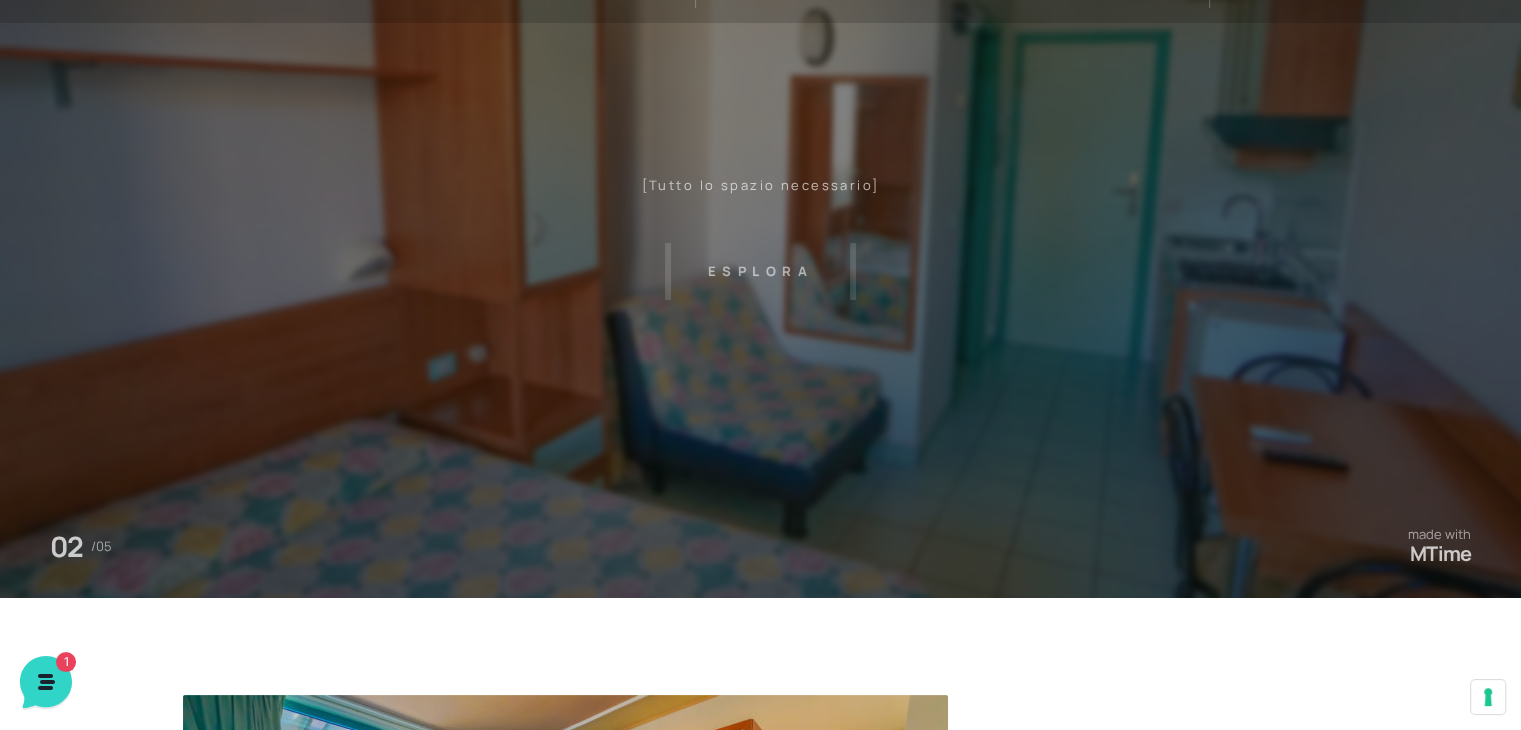 drag, startPoint x: 860, startPoint y: 290, endPoint x: 584, endPoint y: 361, distance: 284.98596 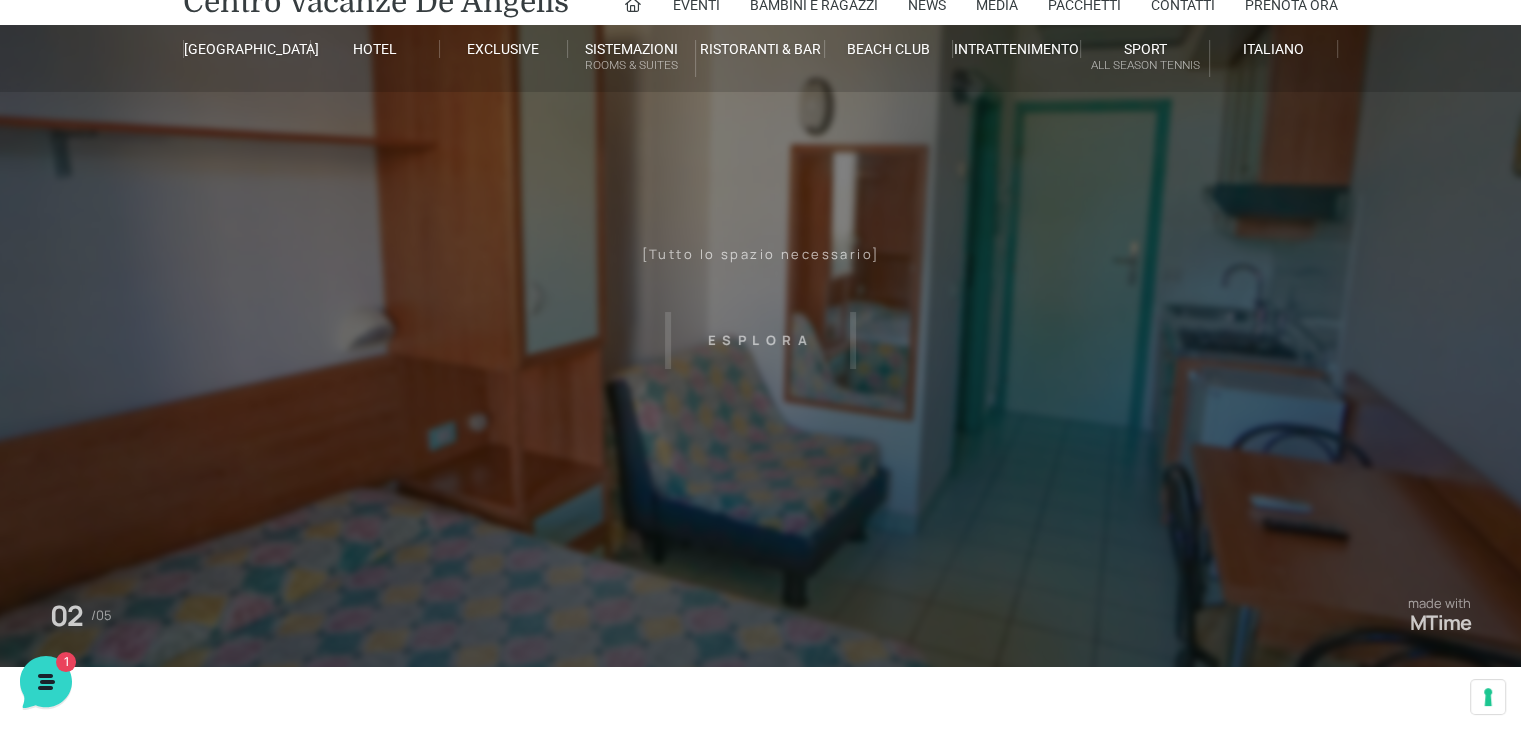 scroll, scrollTop: 0, scrollLeft: 0, axis: both 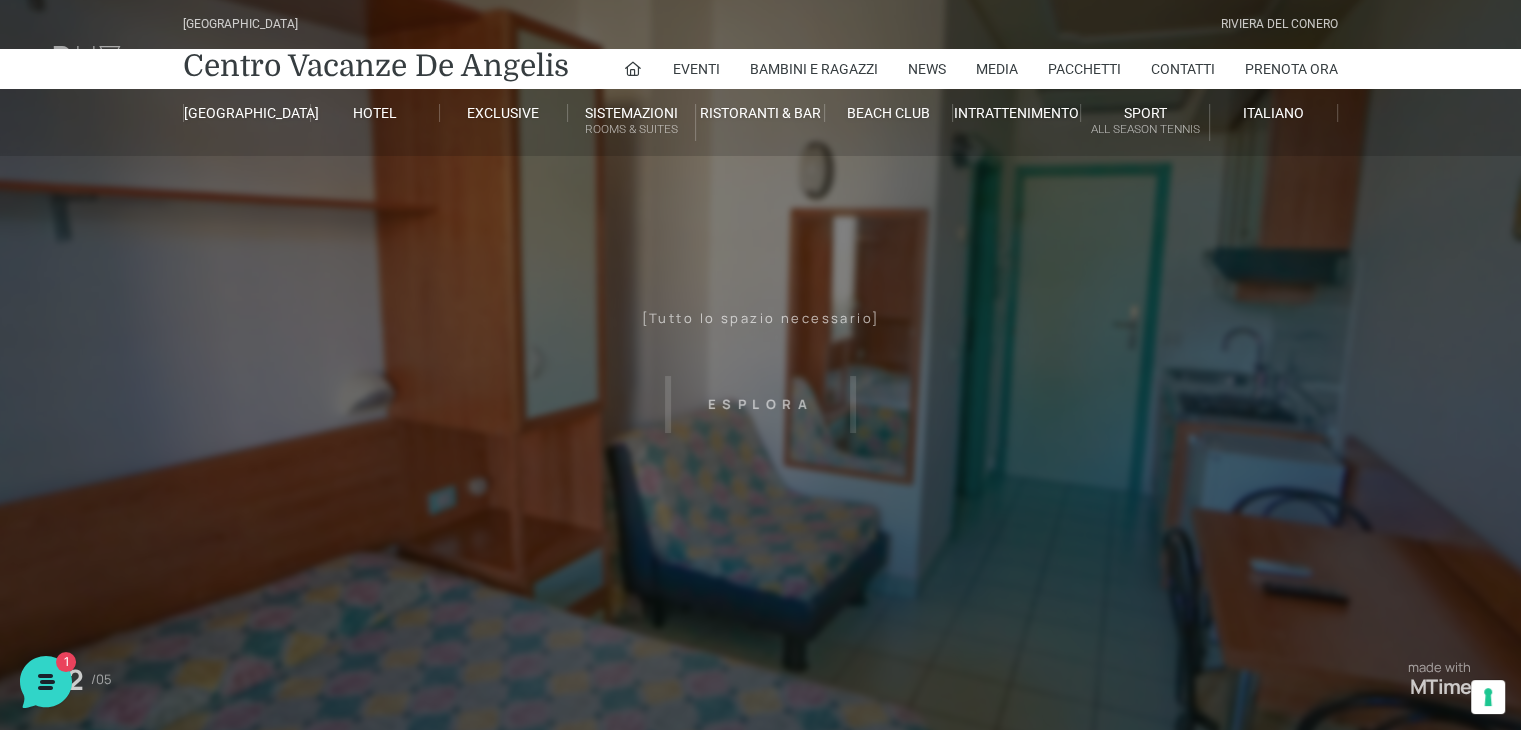 click on "Villaggio Hotel Resort
Riviera Del Conero
Centro Vacanze De Angelis
Eventi
Miss Italia
Cerimonie
Team building
Bambini e Ragazzi
Holly Beach Club
Holly Teeny Club
Holly Young Club
Piscine
Iscrizioni Holly Club
News
Media
Pacchetti
Contatti
Prenota Ora
De Angelis Resort
Parco Piscine
Oasi Naturale
Cappellina
Sala Convegni
Le Marche
Store
Concierge
Colonnina Ricarica
Mappa del Villaggio
Hotel
Suite Prestige
Camera Prestige
Camera Suite H
Sala Meeting
Exclusive
Villa Luxury
Dimora Padronale
Villa 601 Alpine
Villa Classic
Bilocale Garden Gold
Sistemazioni Rooms & Suites
Villa Trilocale Deluxe Numana
Villa Trilocale Deluxe Private Garden
Villa Bilocale Deluxe
Appartamento Trilocale Garden" at bounding box center (760, 450) 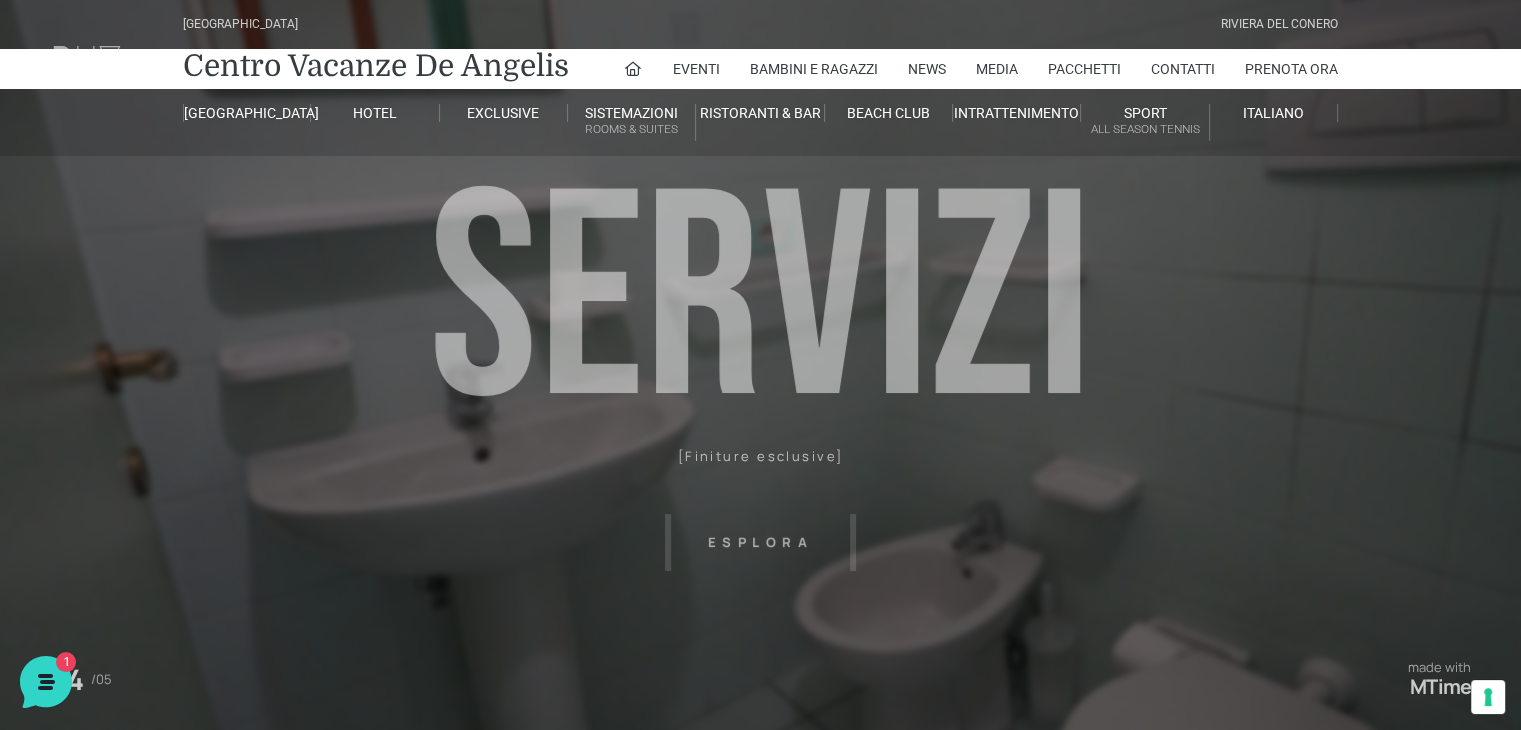 click on "Villaggio Hotel Resort
Riviera Del Conero
Centro Vacanze De Angelis
Eventi
Miss Italia
Cerimonie
Team building
Bambini e Ragazzi
Holly Beach Club
Holly Teeny Club
Holly Young Club
Piscine
Iscrizioni Holly Club
News
Media
Pacchetti
Contatti
Prenota Ora
De Angelis Resort
Parco Piscine
Oasi Naturale
Cappellina
Sala Convegni
Le Marche
Store
Concierge
Colonnina Ricarica
Mappa del Villaggio
Hotel
Suite Prestige
Camera Prestige
Camera Suite H
Sala Meeting
Exclusive
Villa Luxury
Dimora Padronale
Villa 601 Alpine
Villa Classic
Bilocale Garden Gold
Sistemazioni Rooms & Suites
Villa Trilocale Deluxe Numana
Villa Trilocale Deluxe Private Garden
Villa Bilocale Deluxe
Appartamento Trilocale Garden" at bounding box center (760, 450) 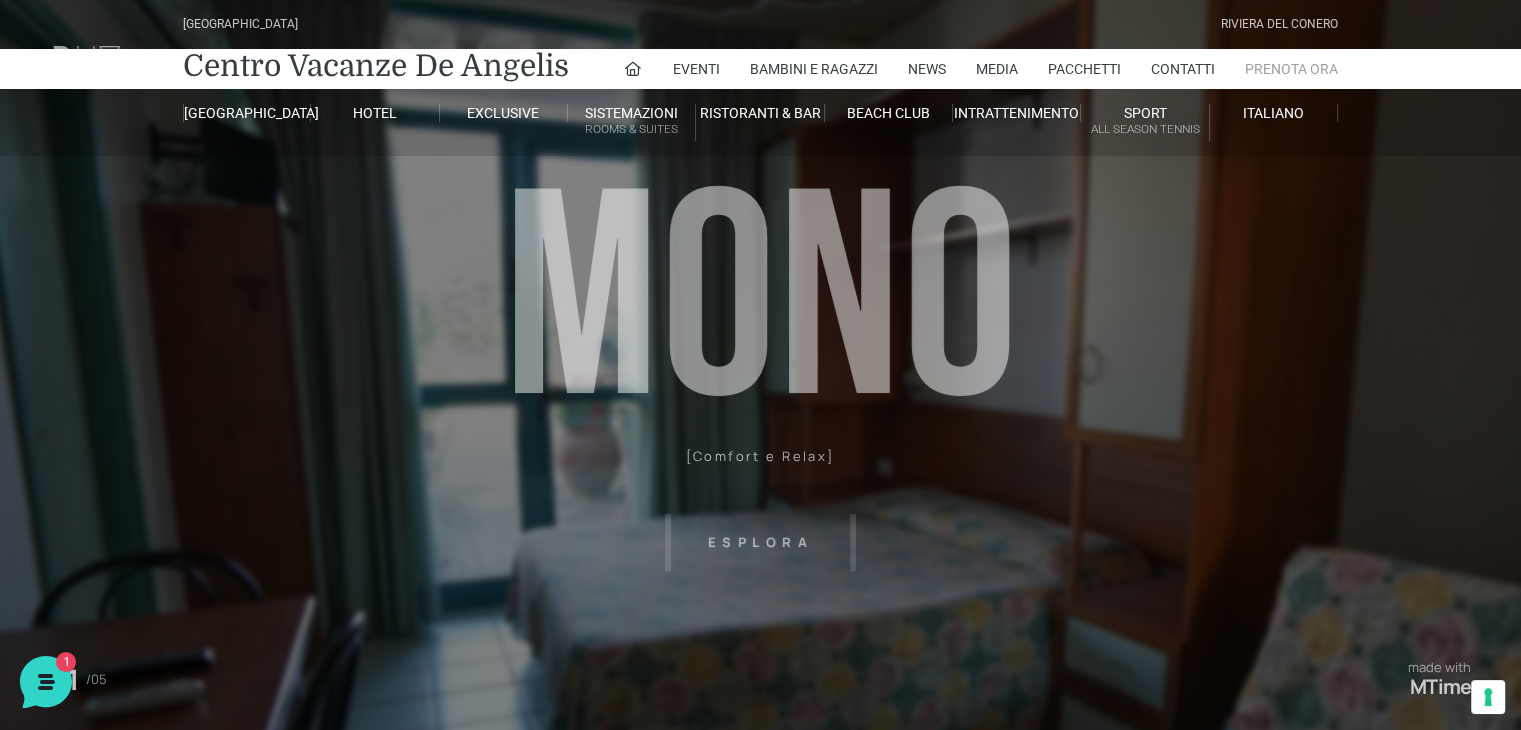 click on "Prenota Ora" at bounding box center [1291, 69] 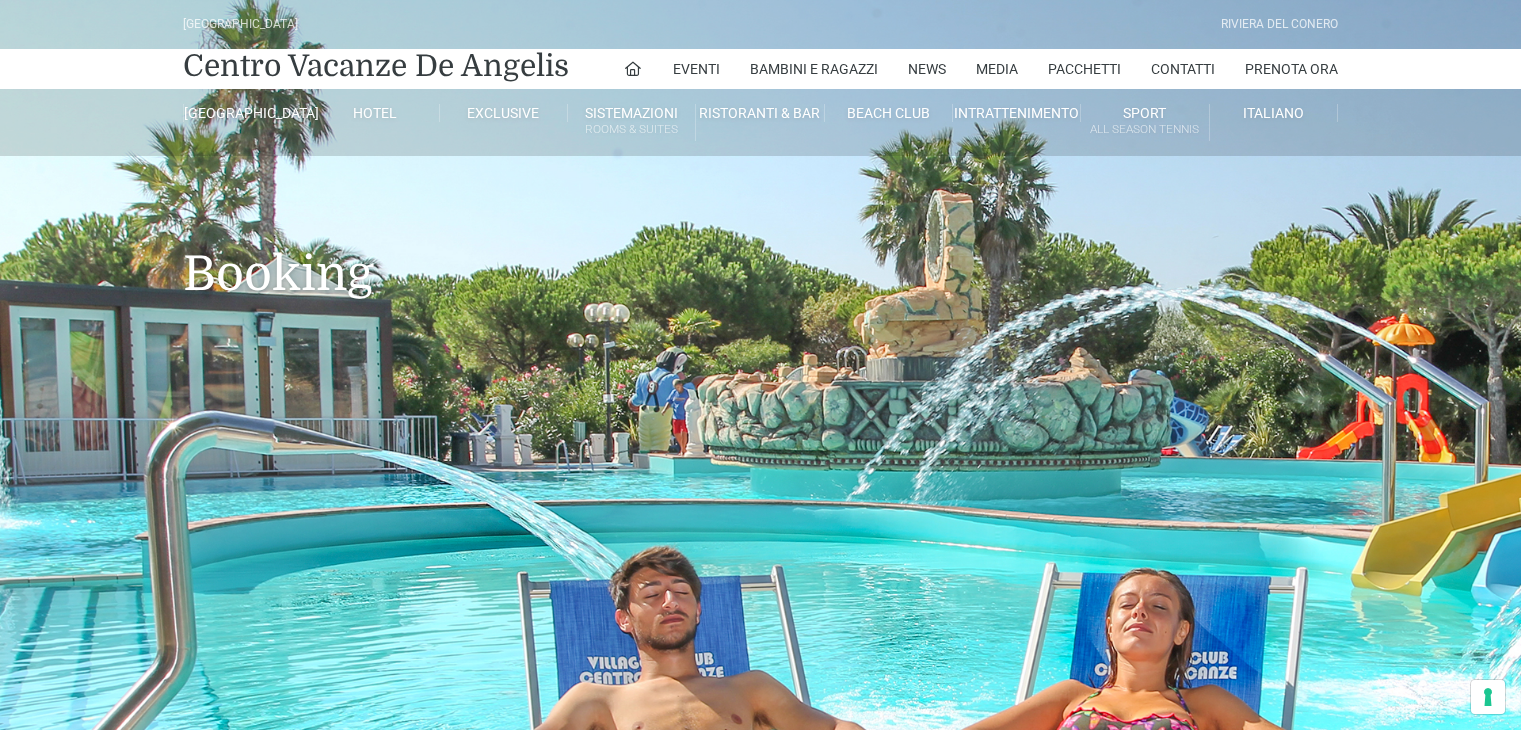 scroll, scrollTop: 0, scrollLeft: 0, axis: both 